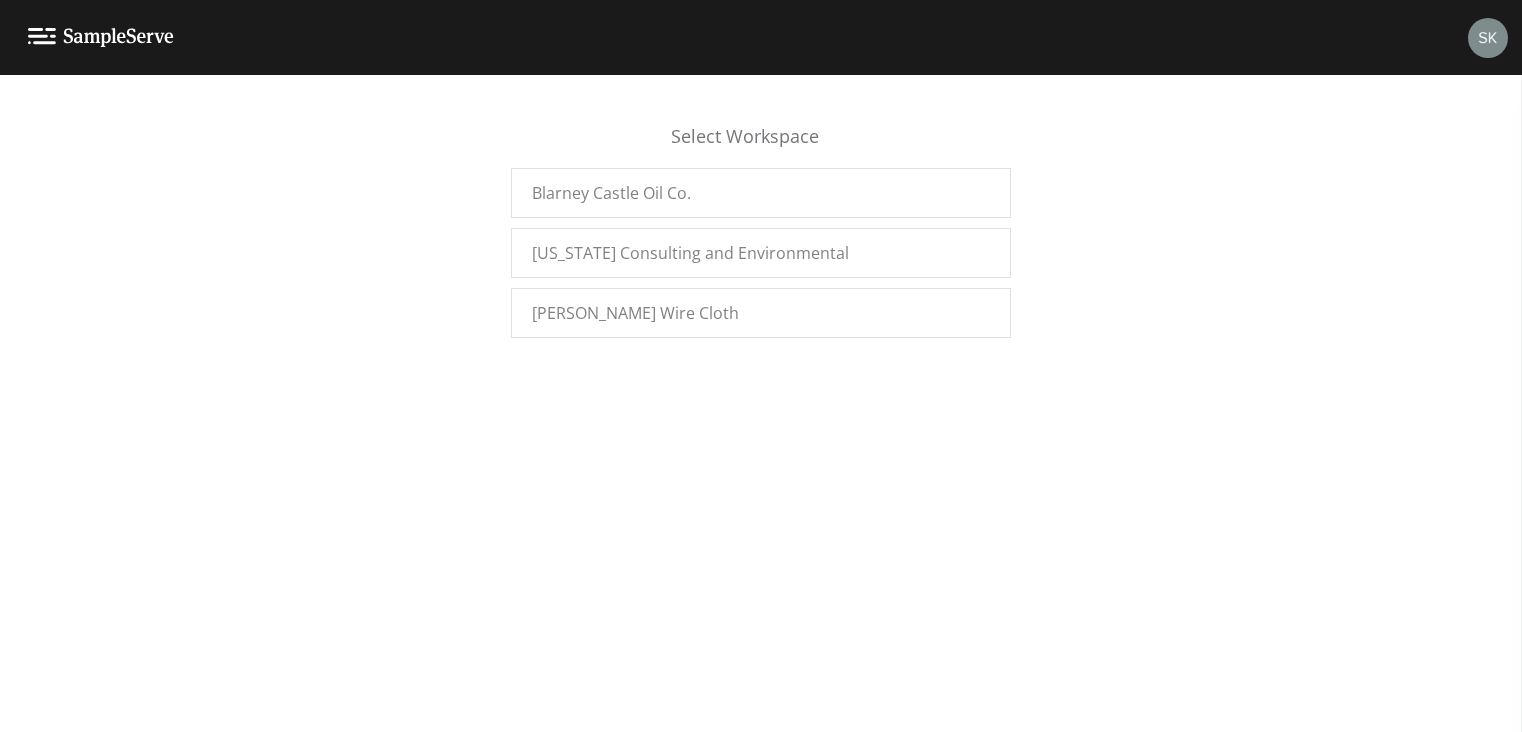 scroll, scrollTop: 0, scrollLeft: 0, axis: both 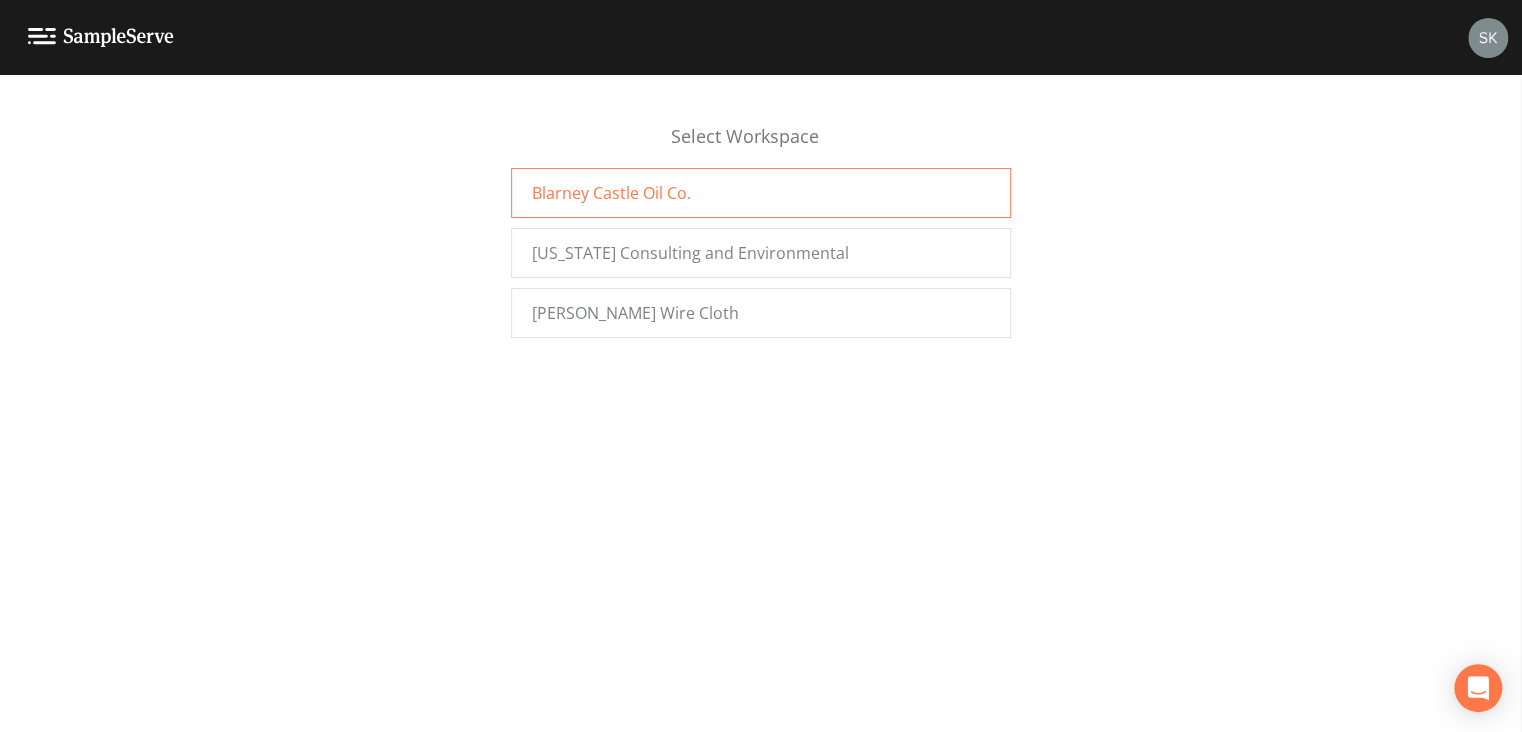 click on "Blarney Castle Oil Co." at bounding box center [611, 193] 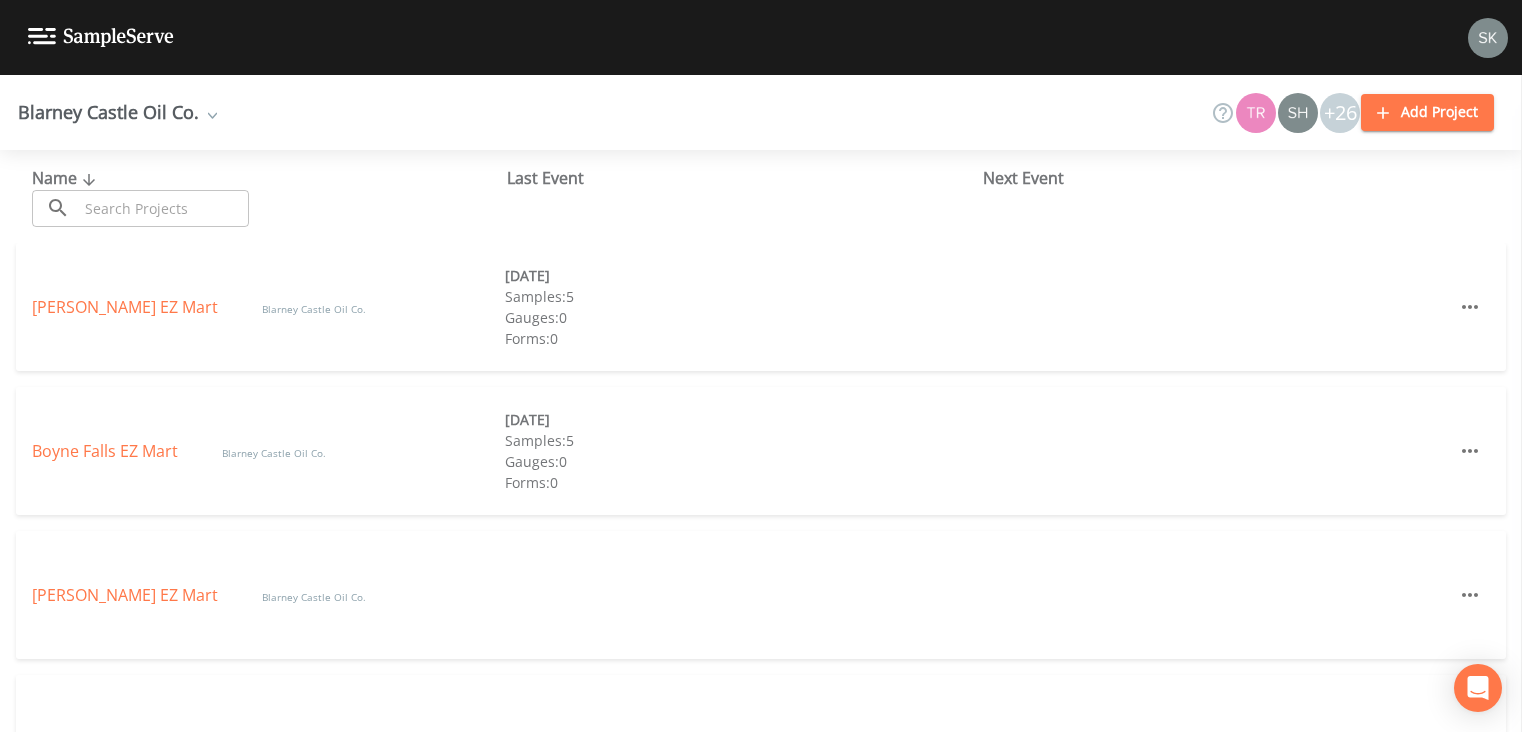 scroll, scrollTop: 0, scrollLeft: 0, axis: both 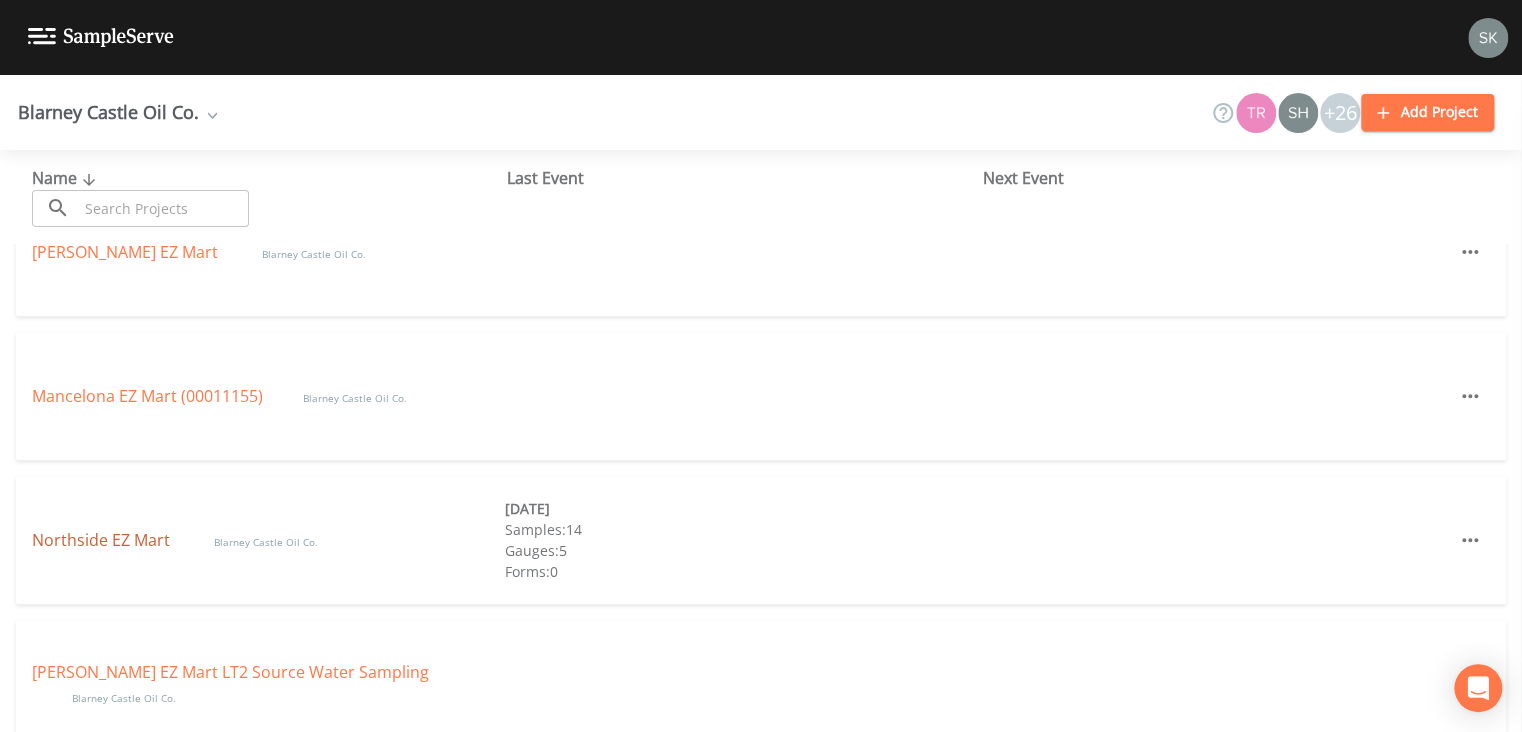 click on "Northside EZ Mart" at bounding box center [103, 540] 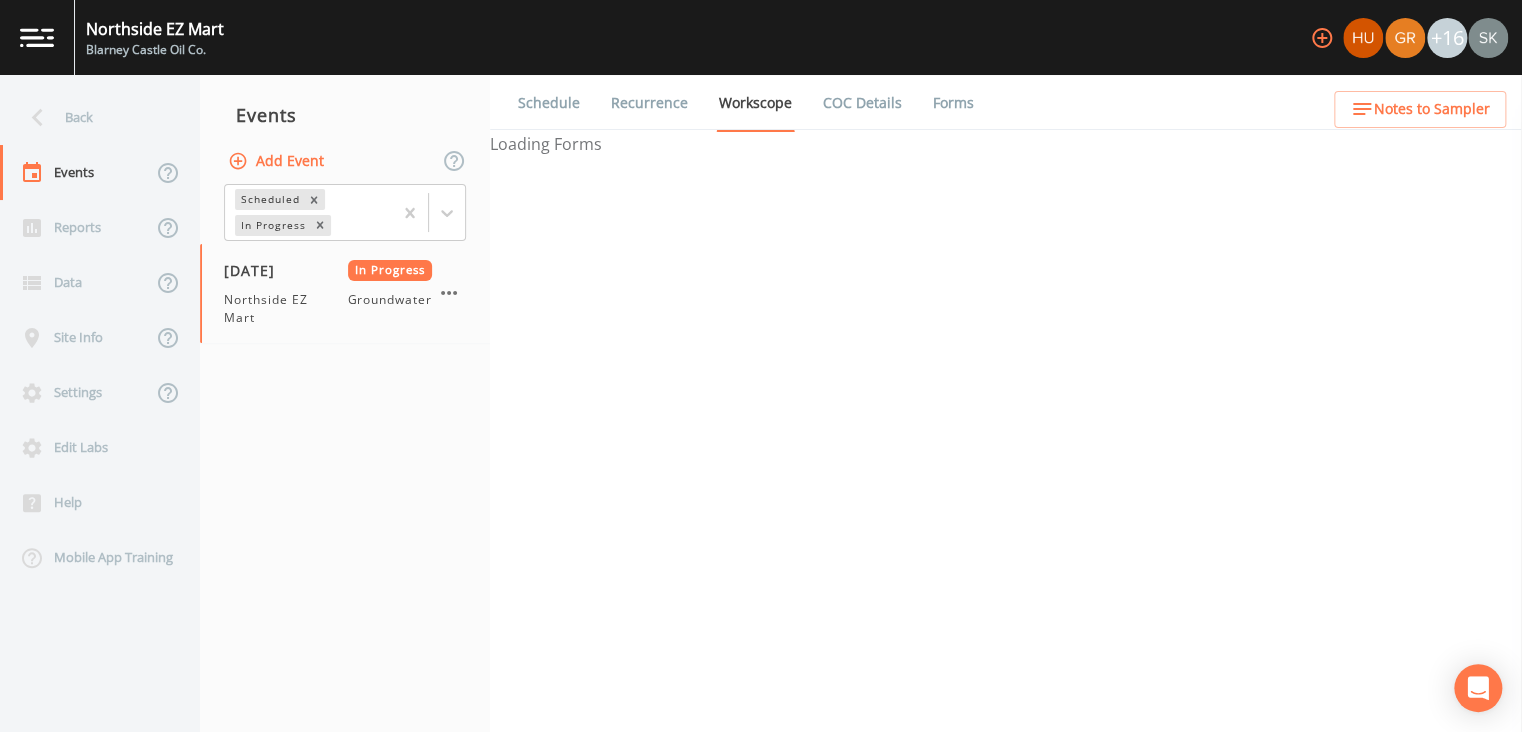 select on "4f082be6-97a7-4f70-a81f-c26a4e896ad7" 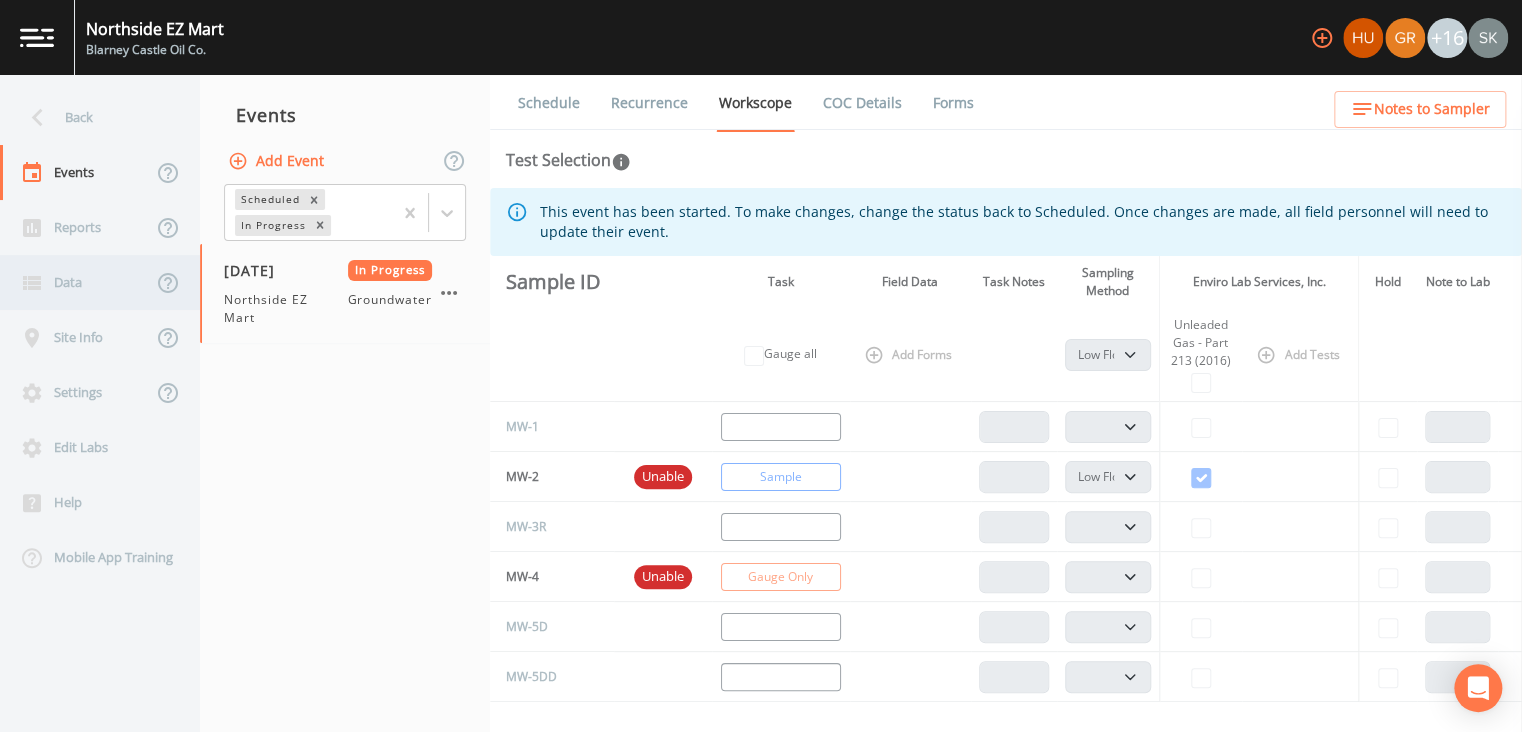 click on "Data" at bounding box center (76, 282) 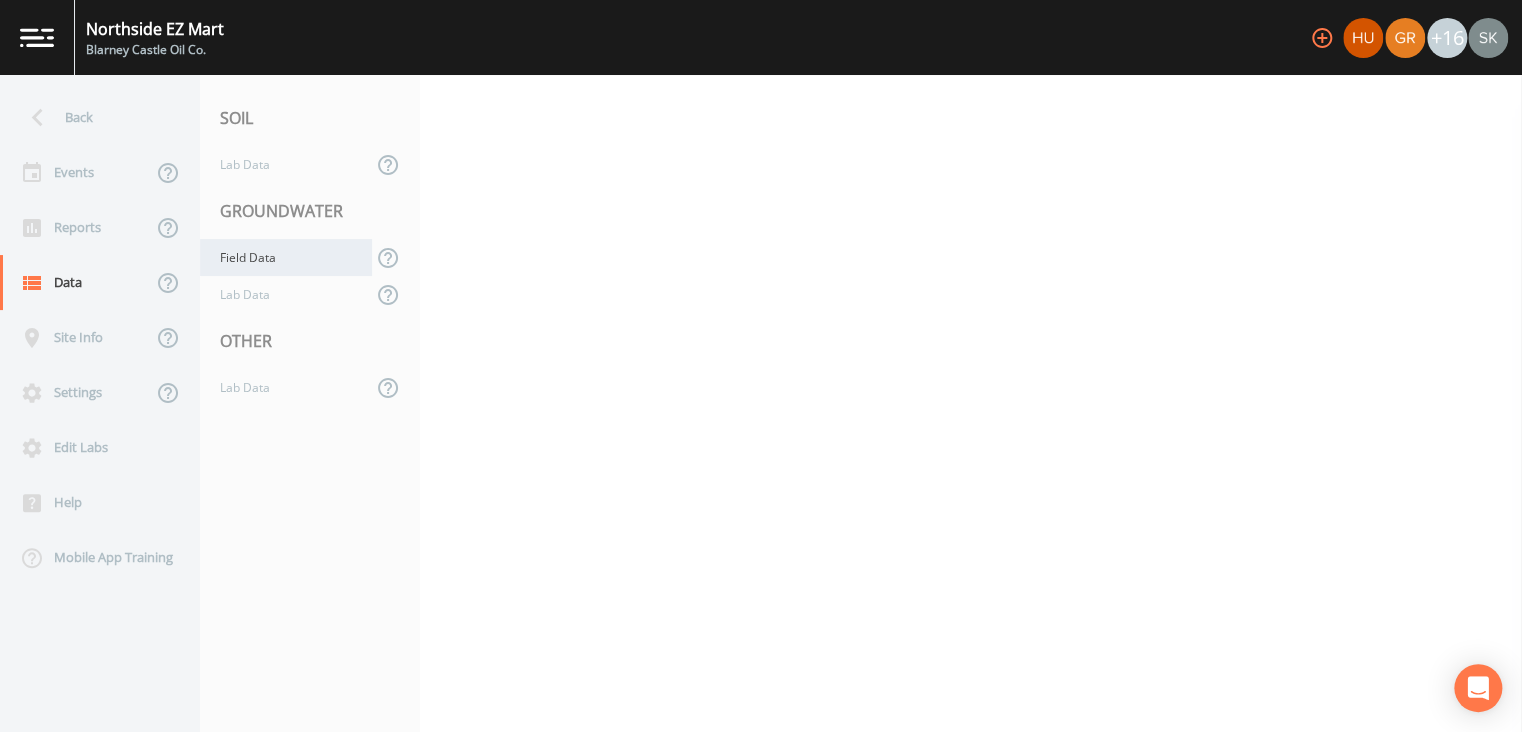 click on "Field Data" at bounding box center [286, 257] 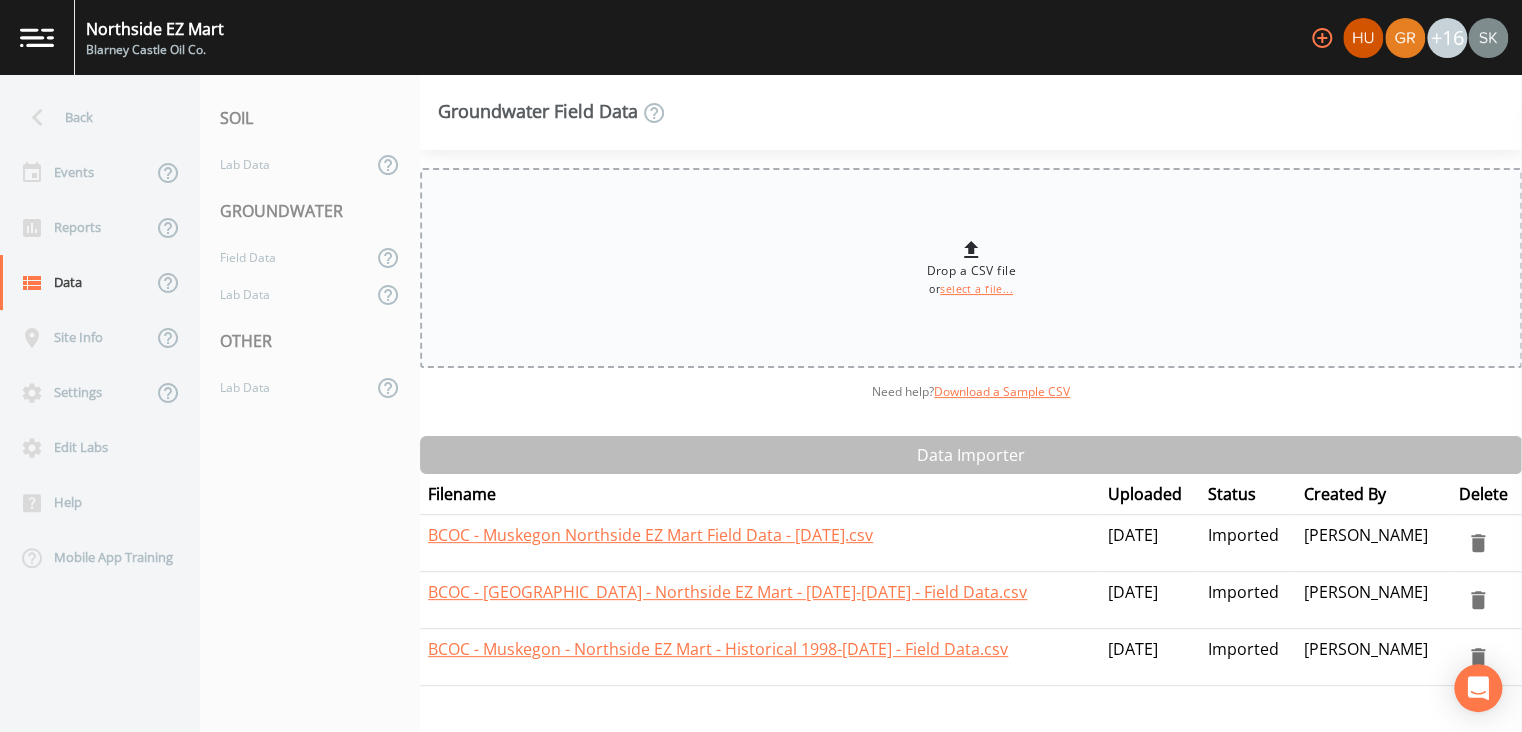 click on "select a file..." at bounding box center [976, 289] 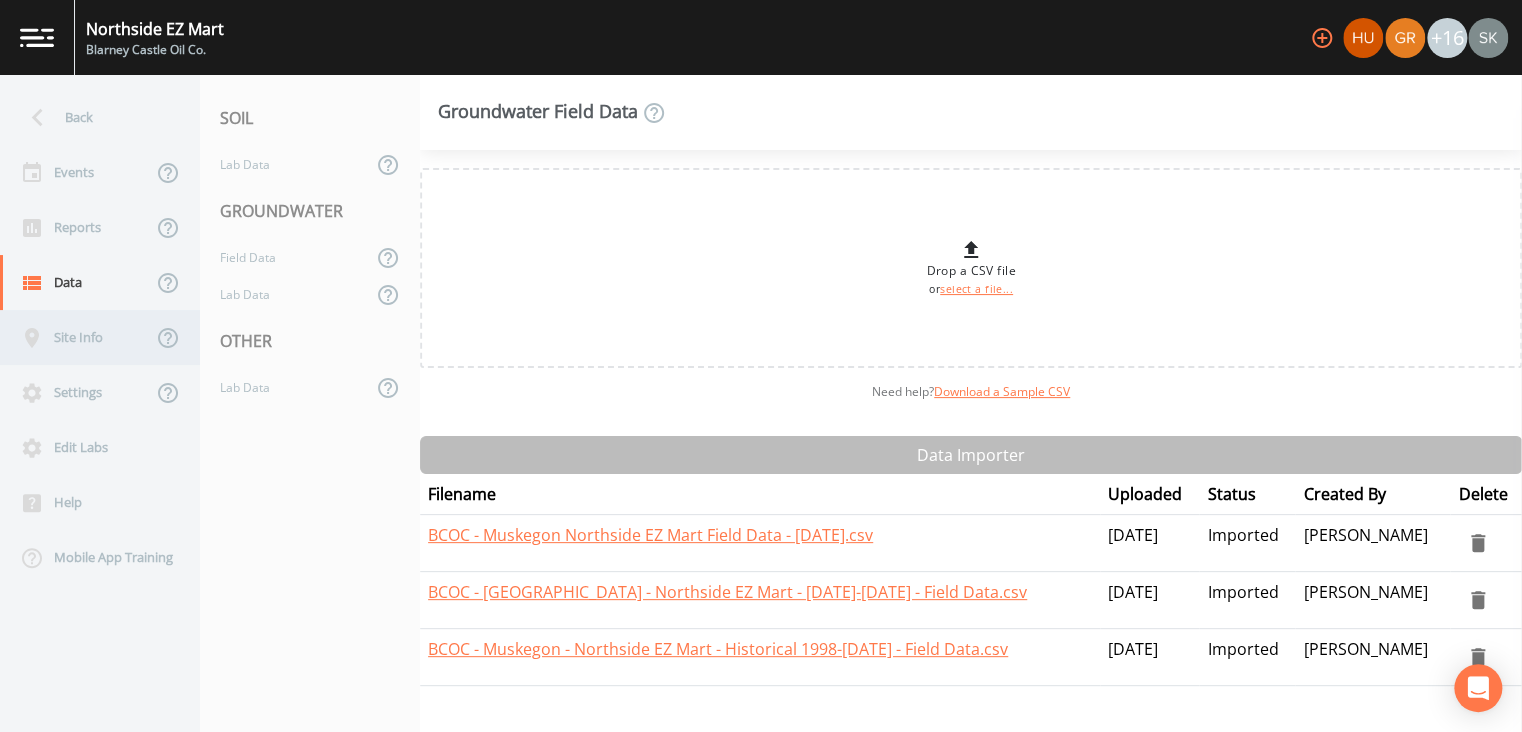 click on "Site Info" at bounding box center (76, 337) 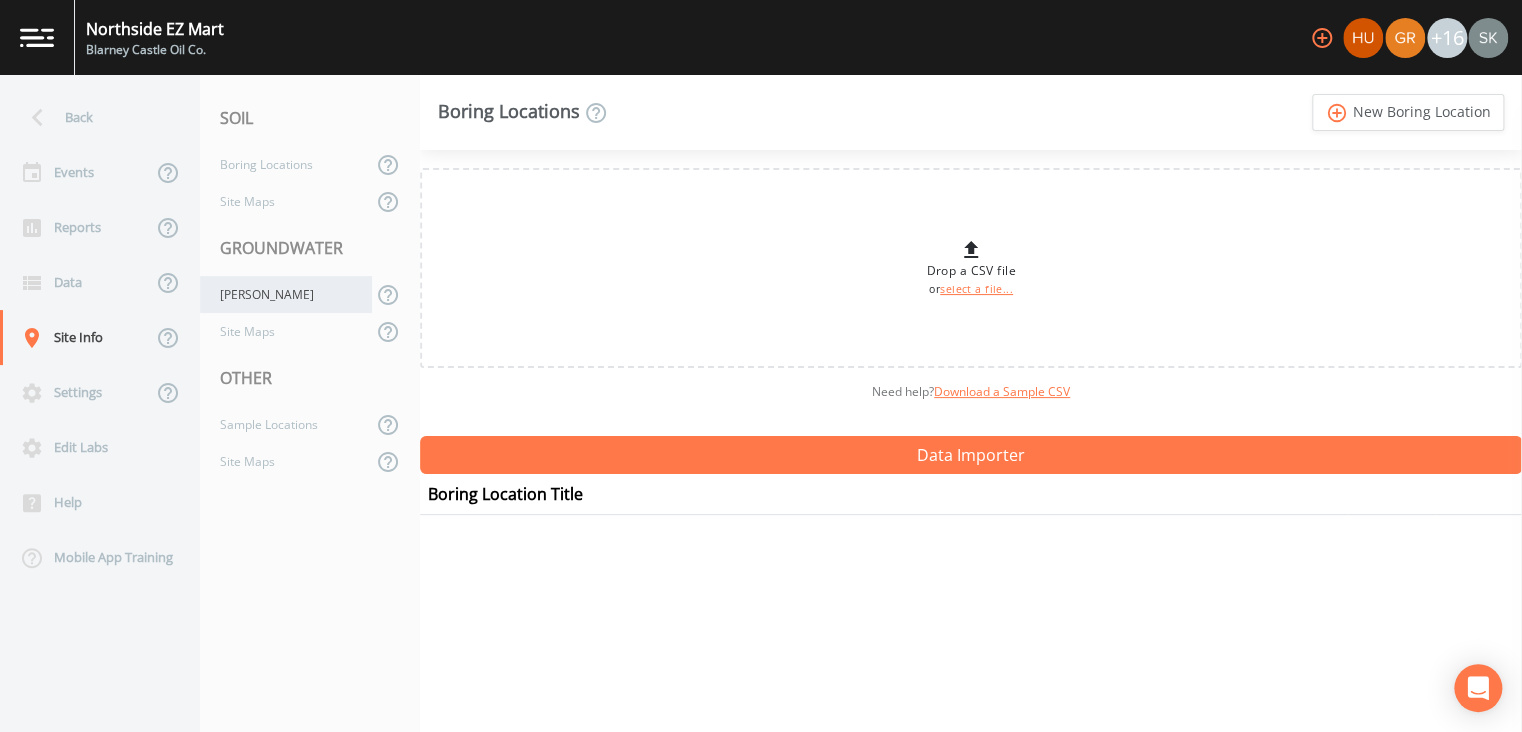 click on "[PERSON_NAME]" at bounding box center [286, 294] 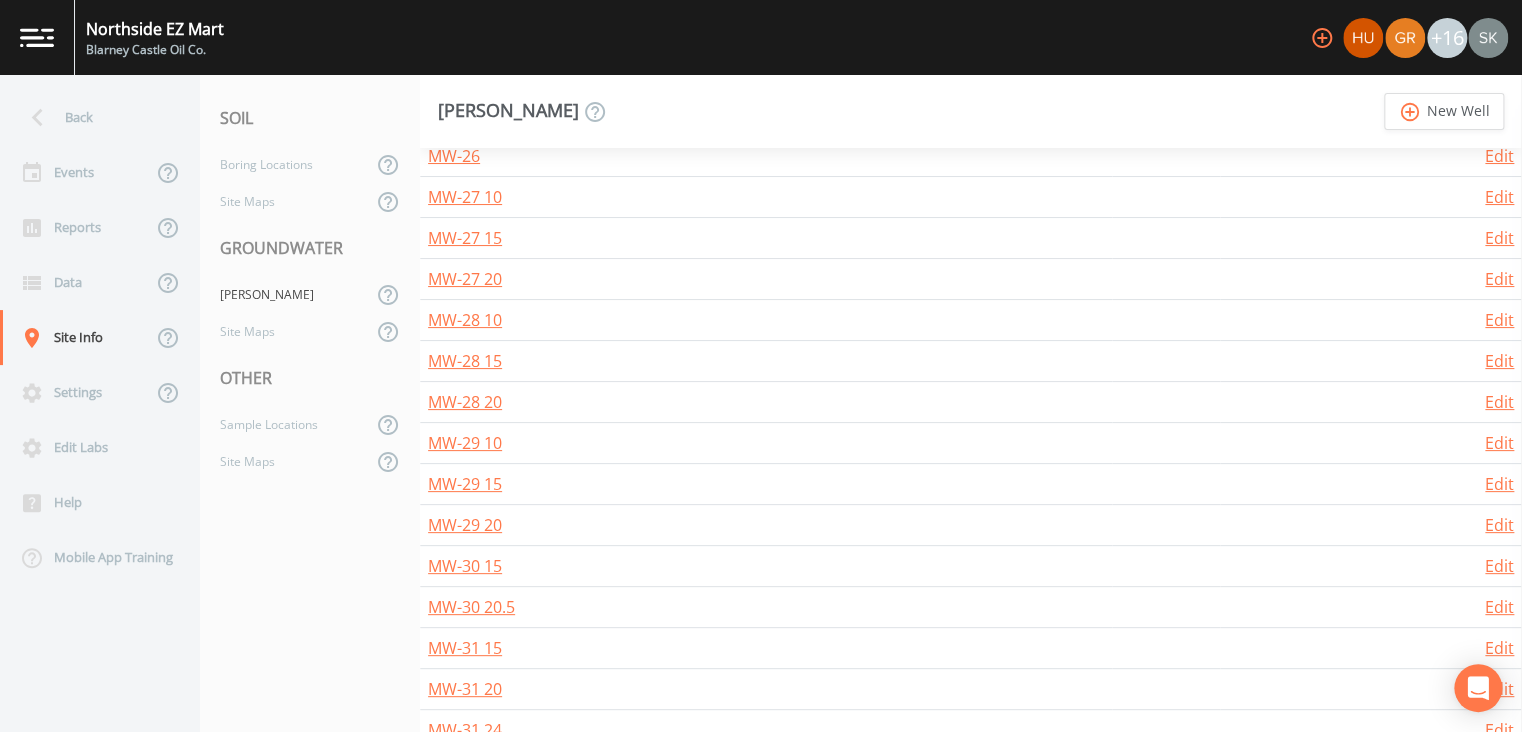 scroll, scrollTop: 2592, scrollLeft: 0, axis: vertical 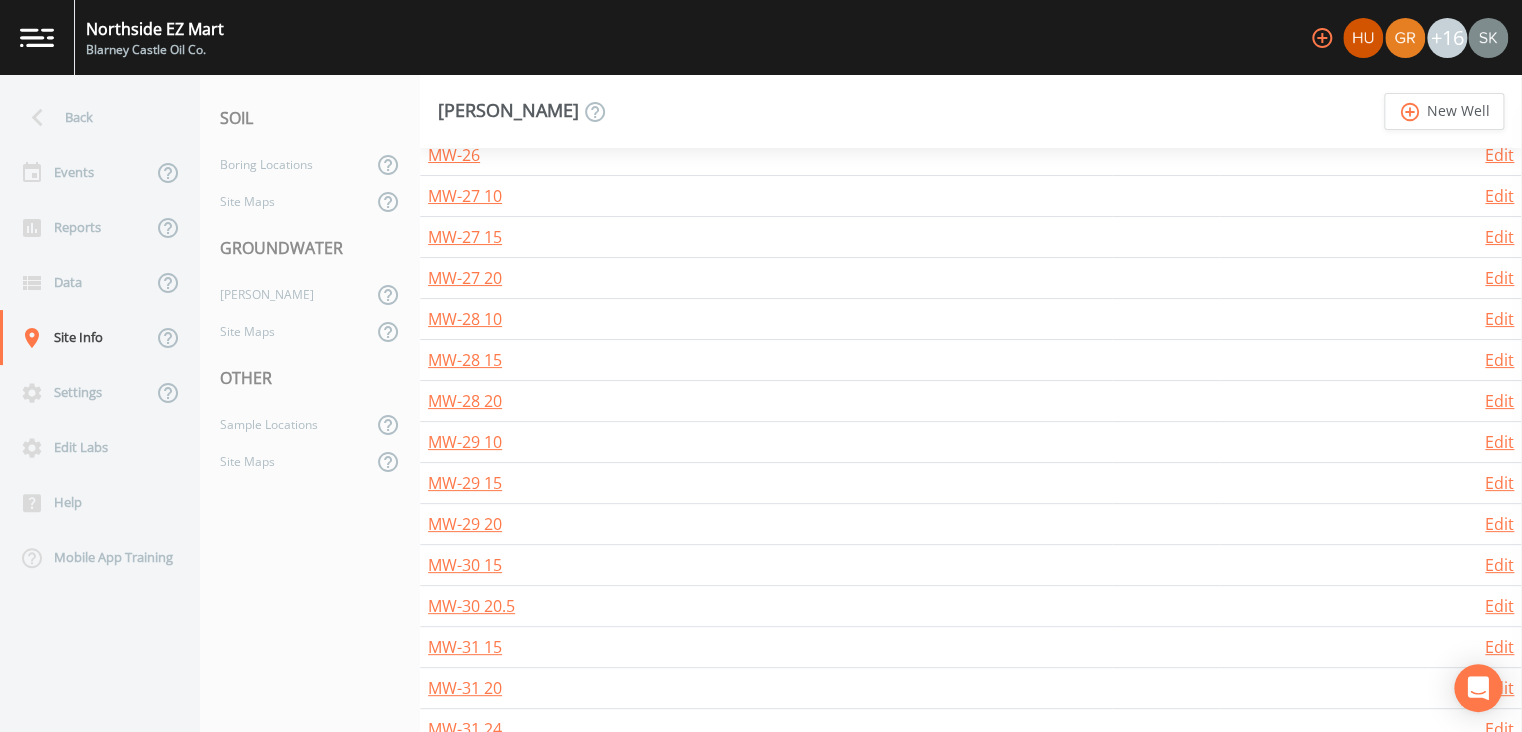 click at bounding box center [1488, 38] 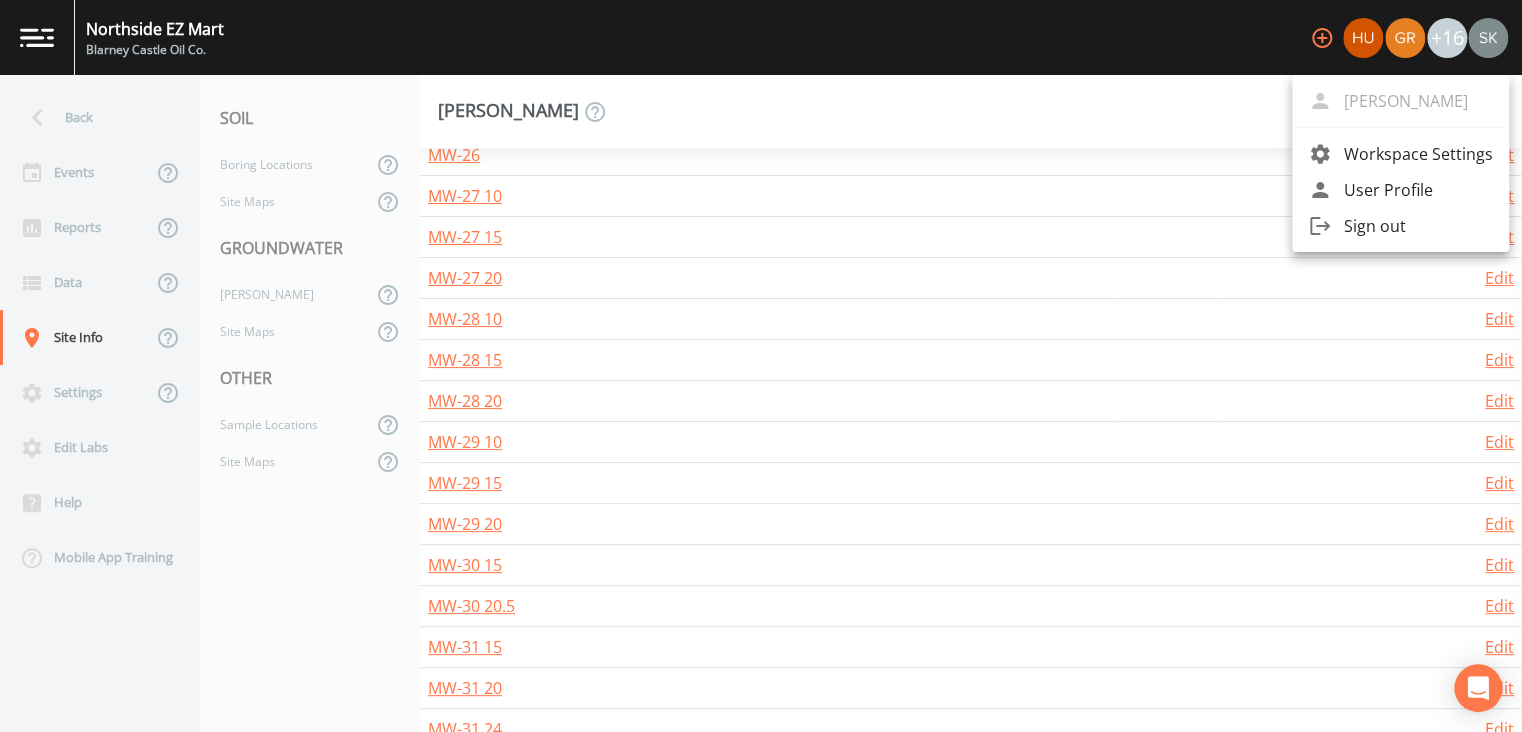 click at bounding box center [761, 366] 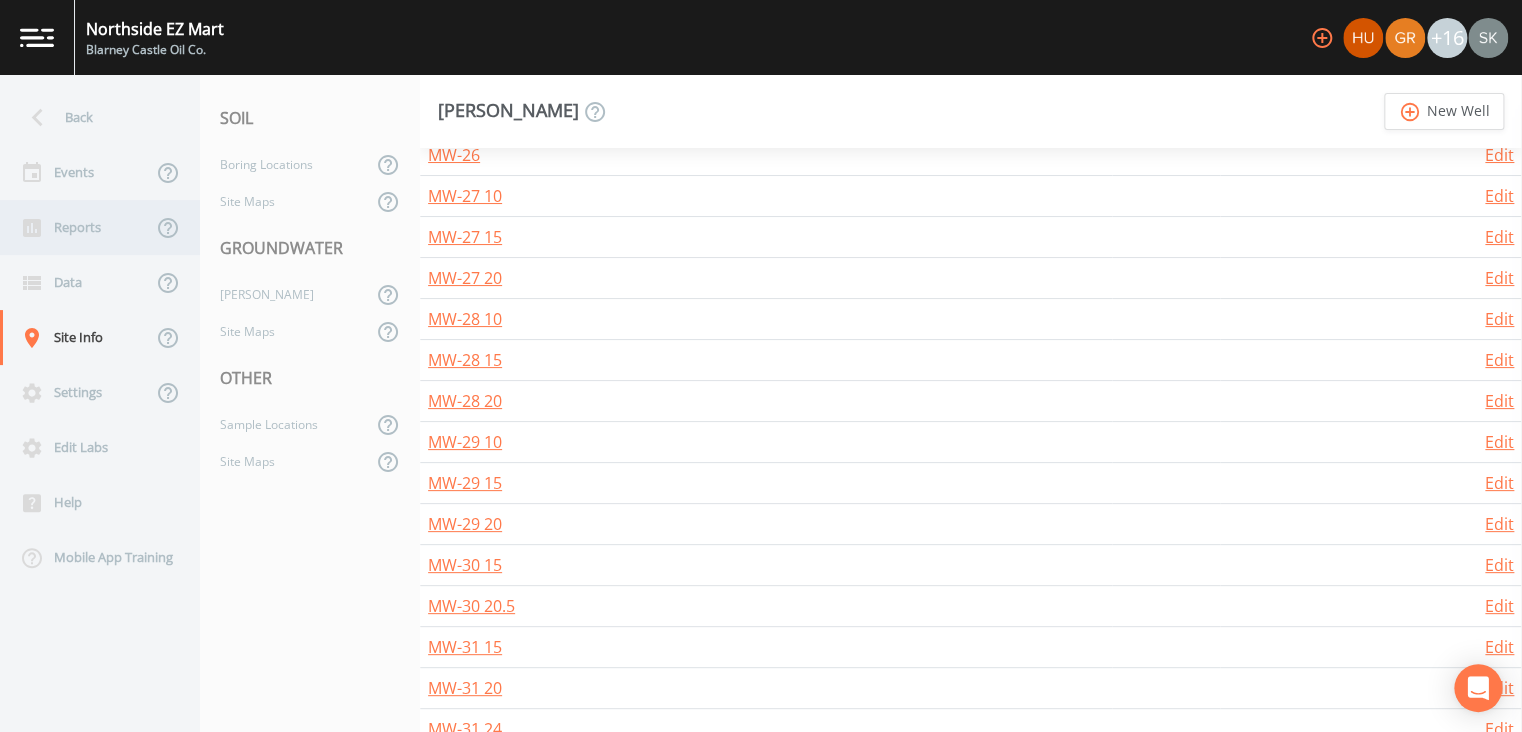 click on "Reports" at bounding box center [76, 227] 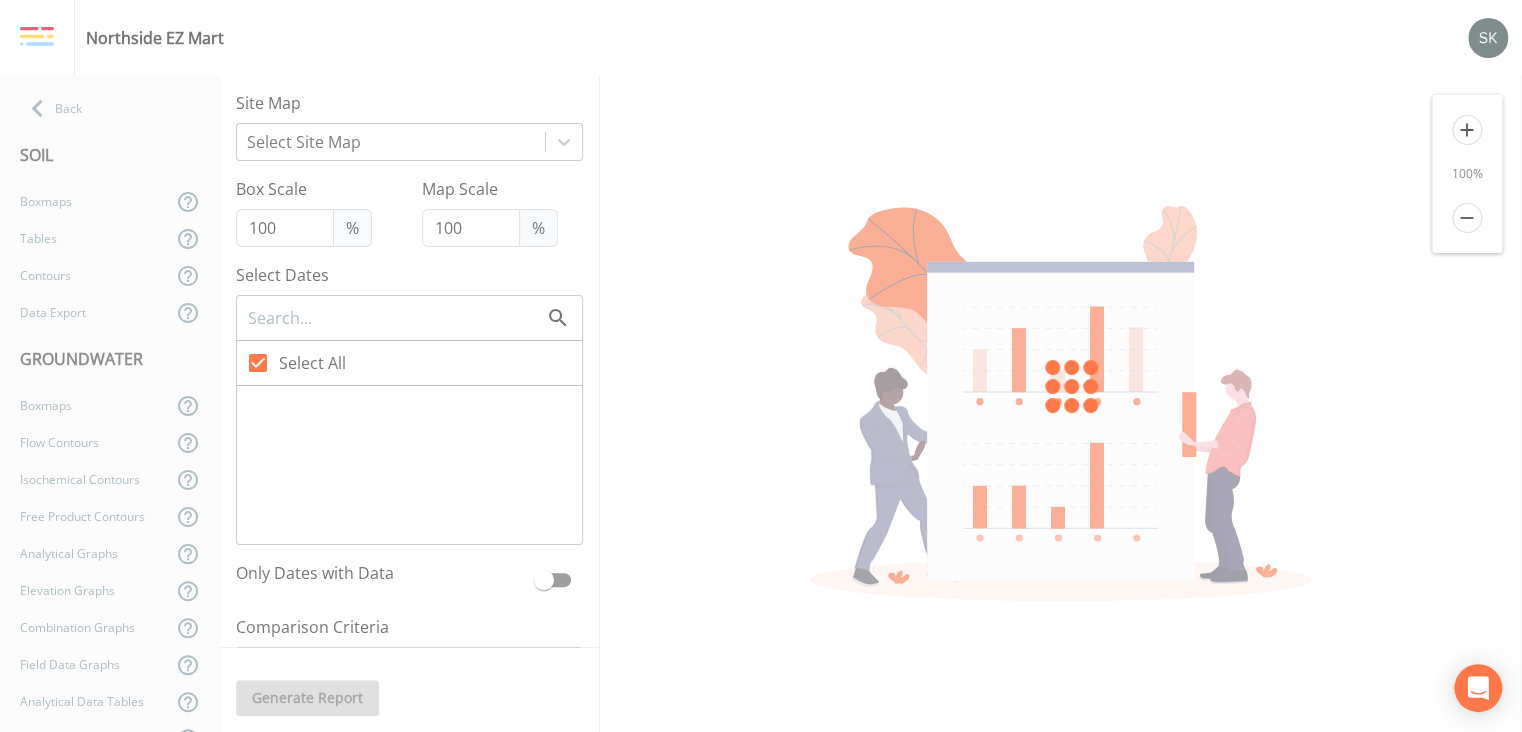 type on "60" 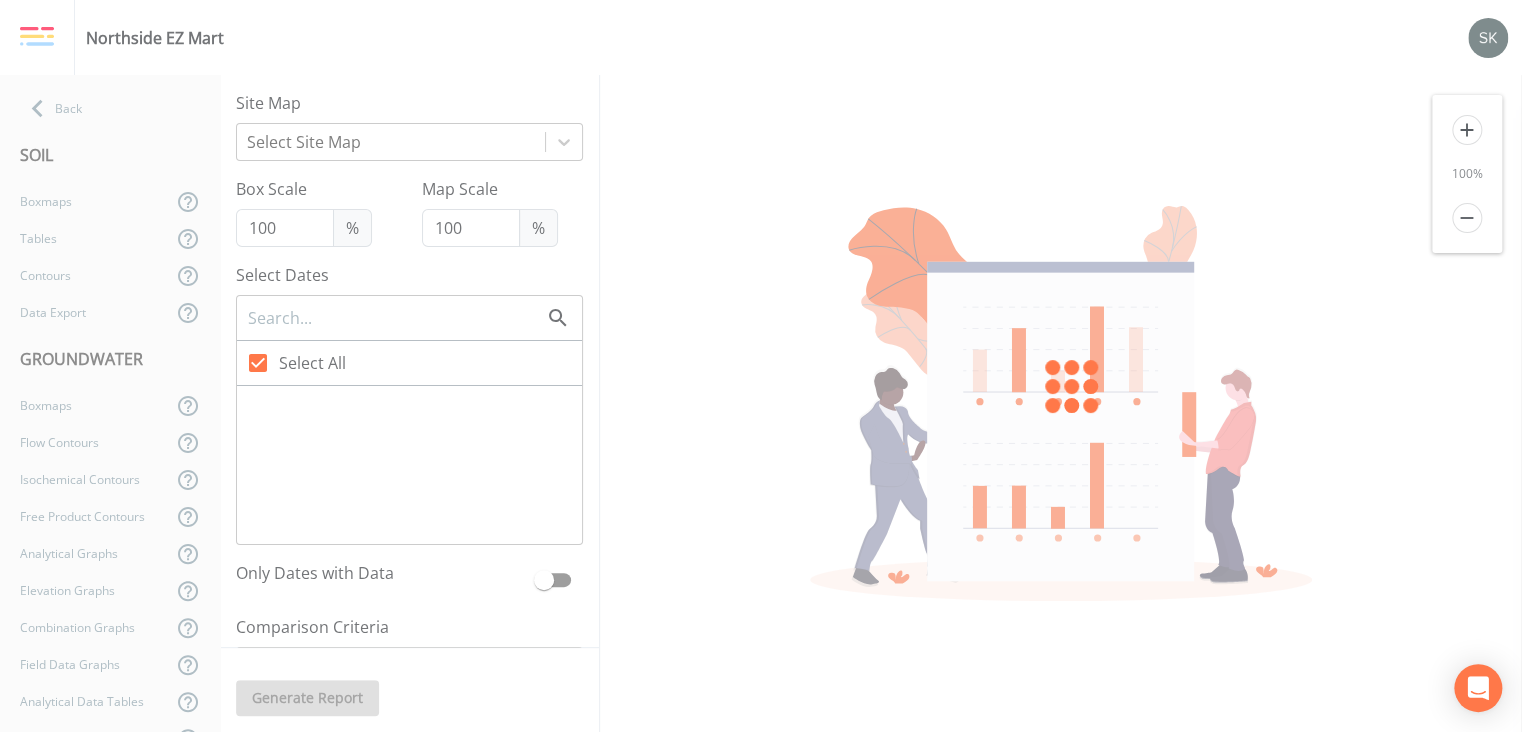 checkbox on "false" 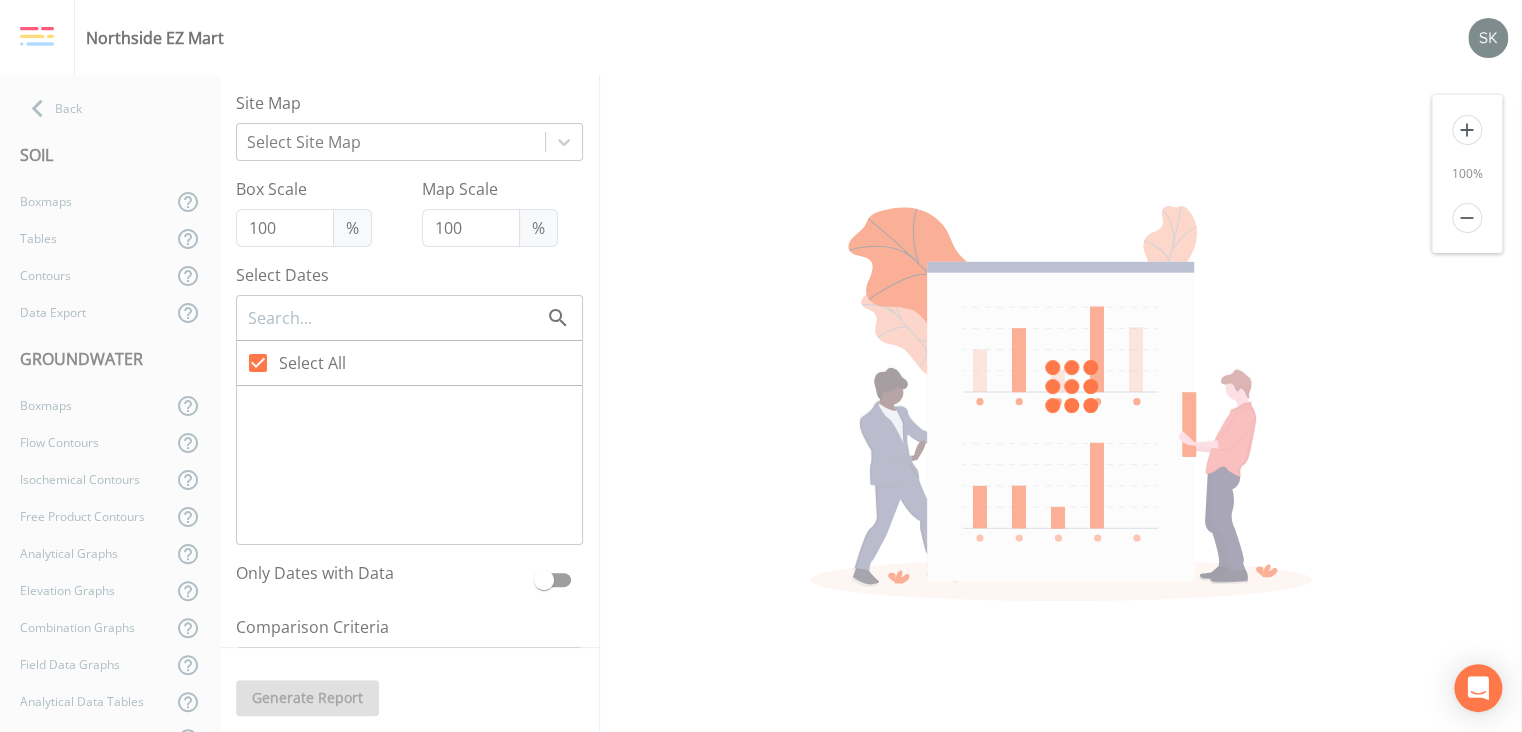 checkbox on "true" 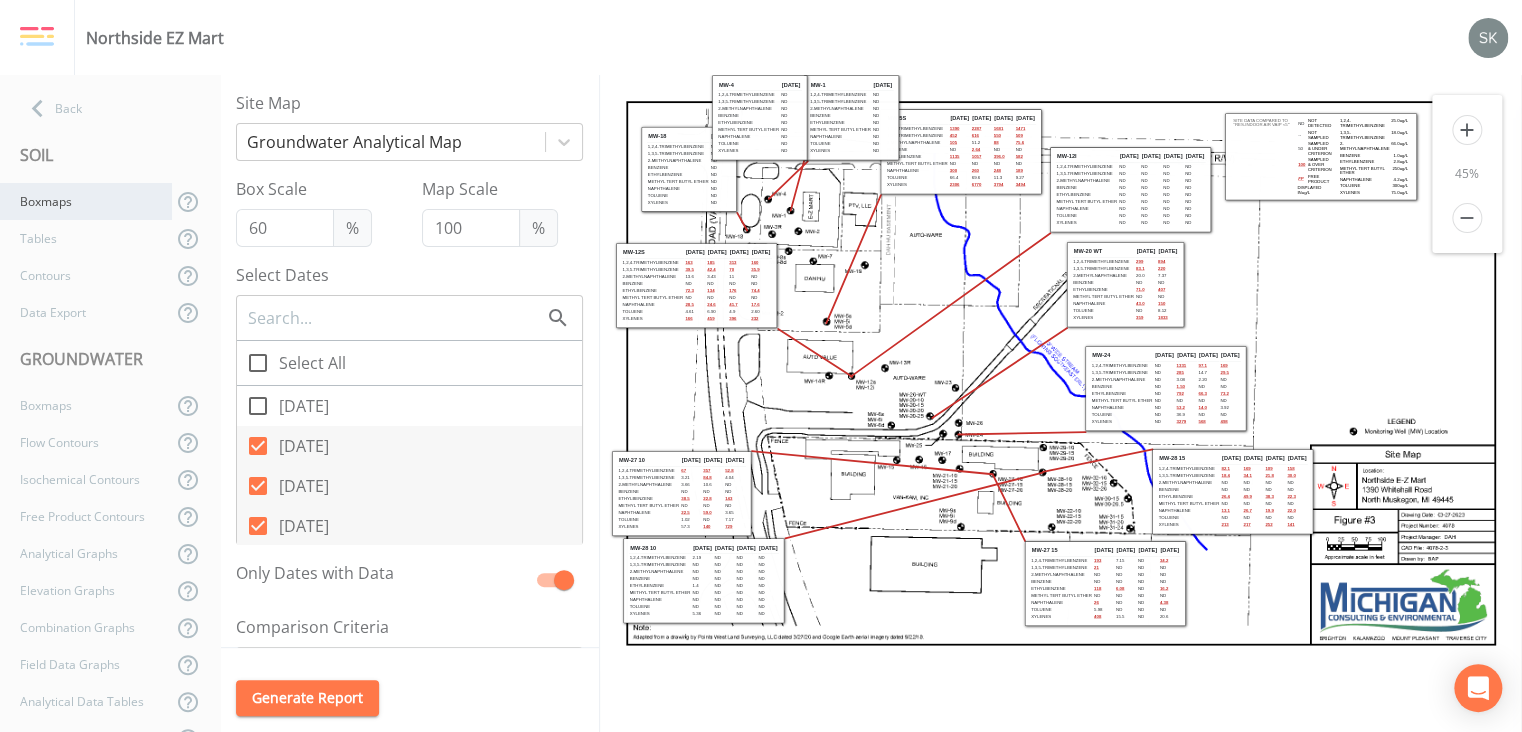 scroll, scrollTop: 0, scrollLeft: 0, axis: both 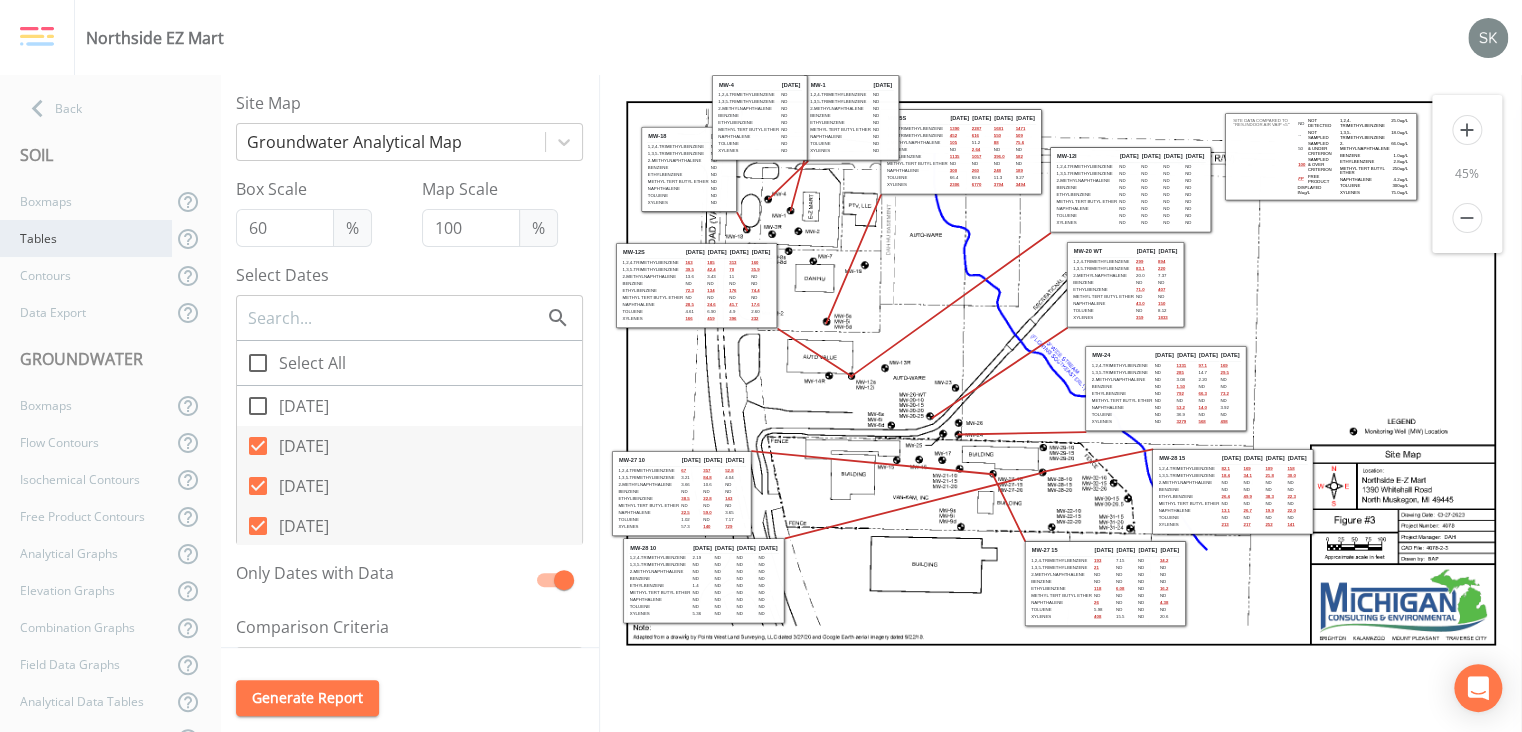 click on "Tables" at bounding box center [86, 238] 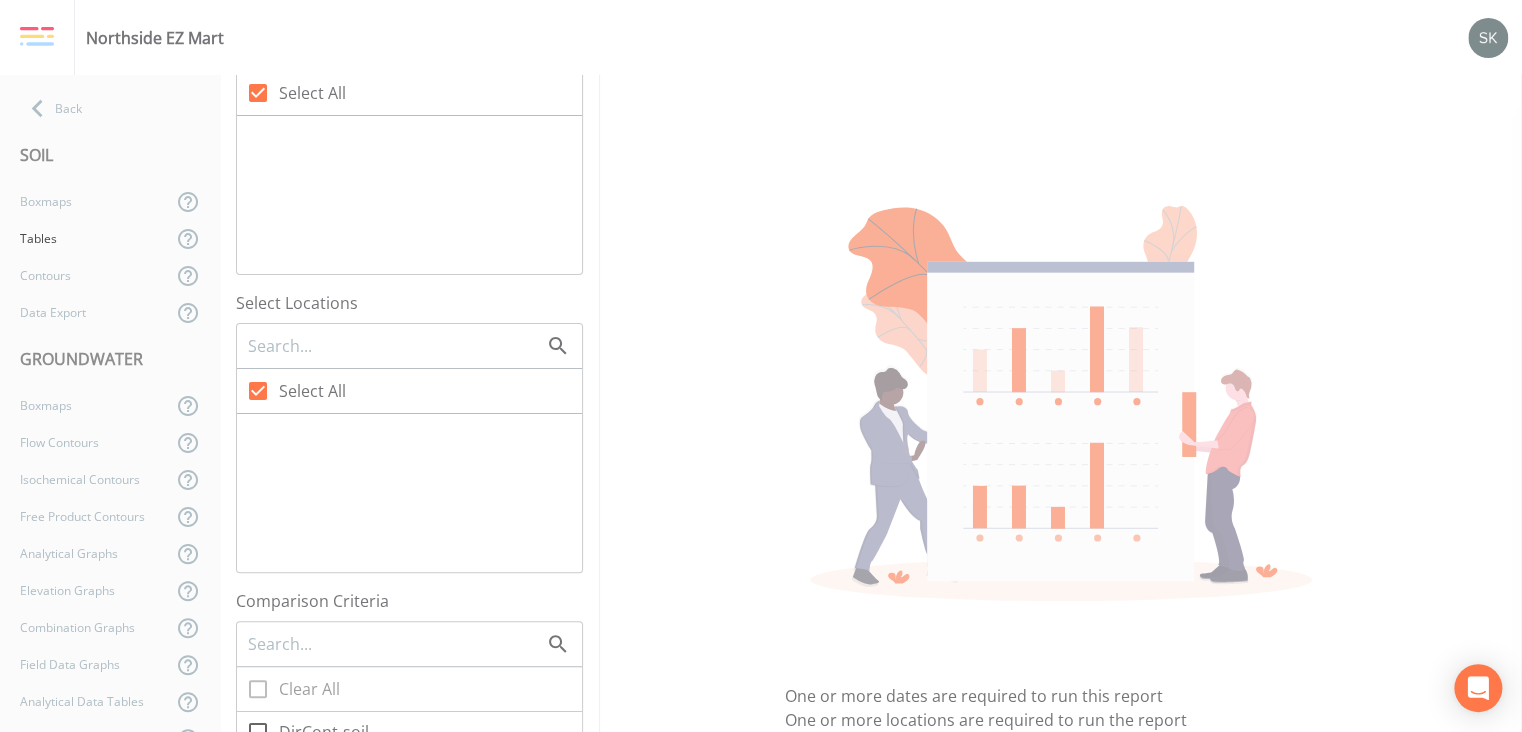 scroll, scrollTop: 0, scrollLeft: 0, axis: both 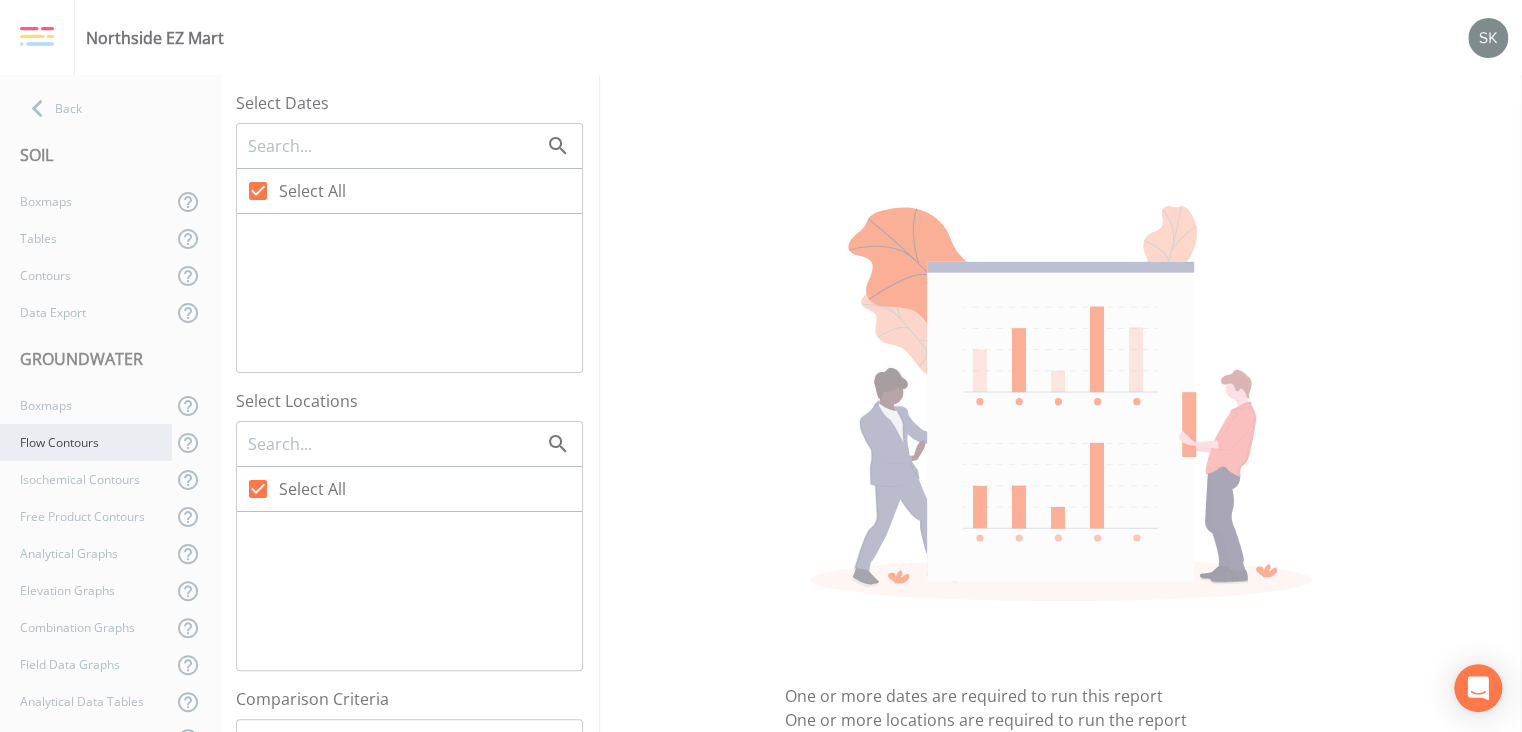 click on "Flow Contours" at bounding box center (86, 442) 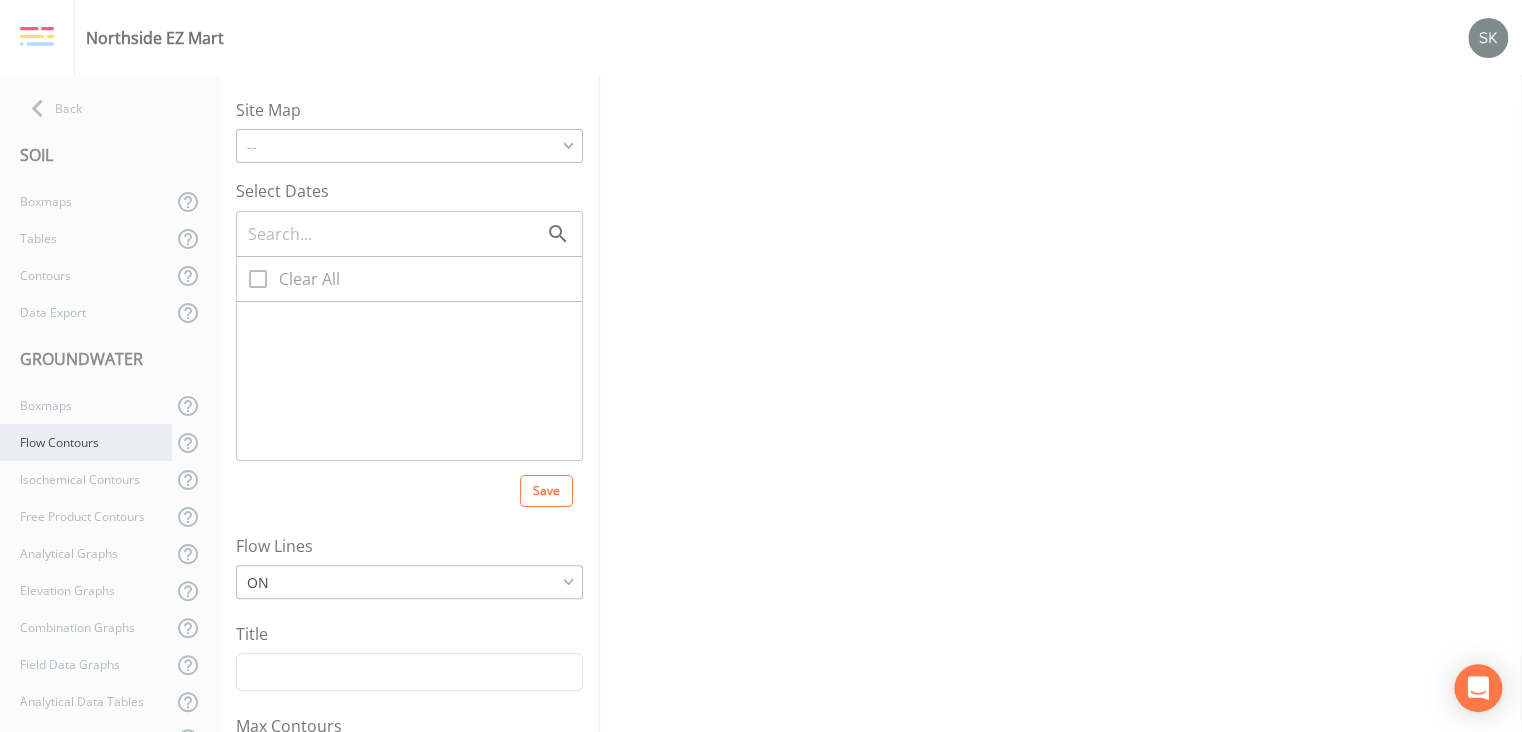 checkbox on "true" 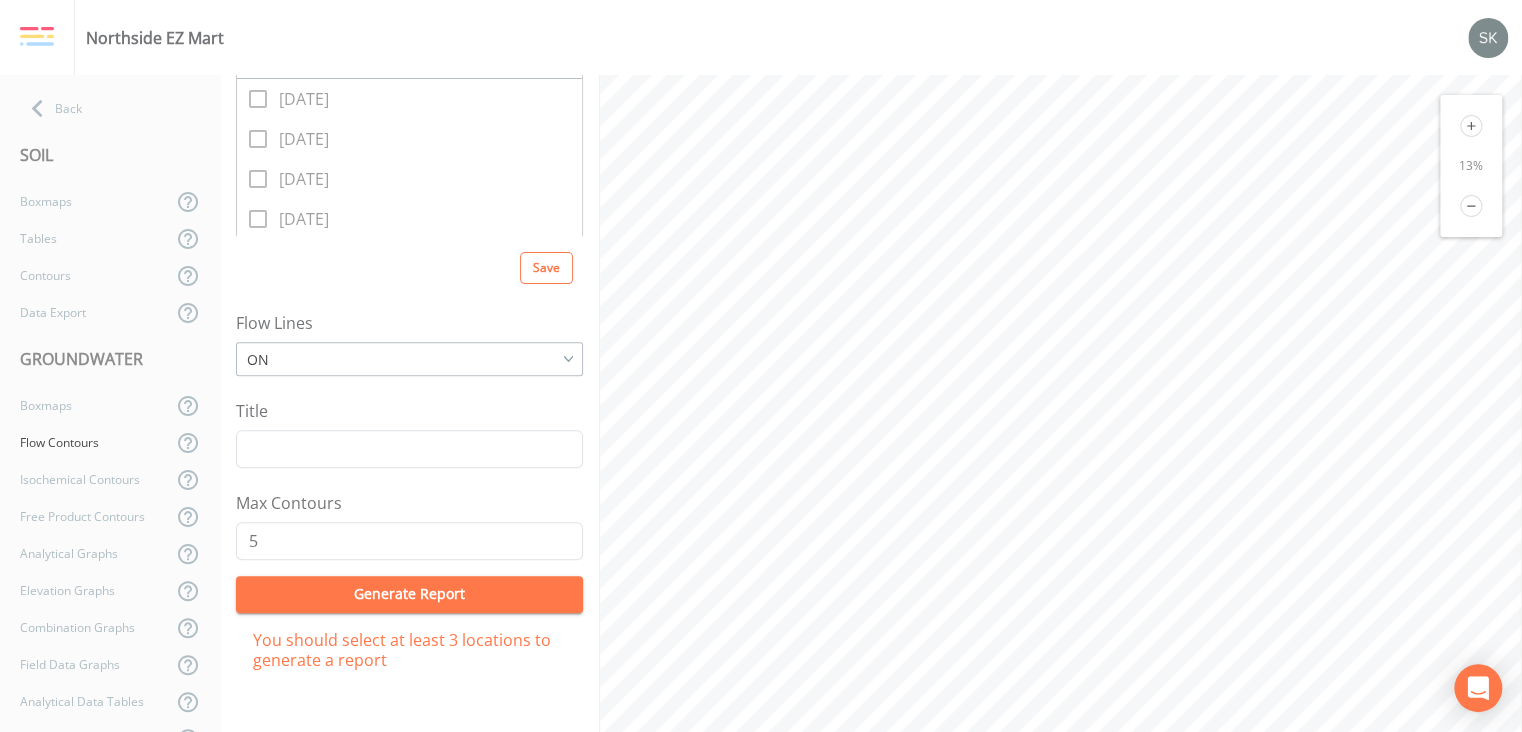 scroll, scrollTop: 214, scrollLeft: 0, axis: vertical 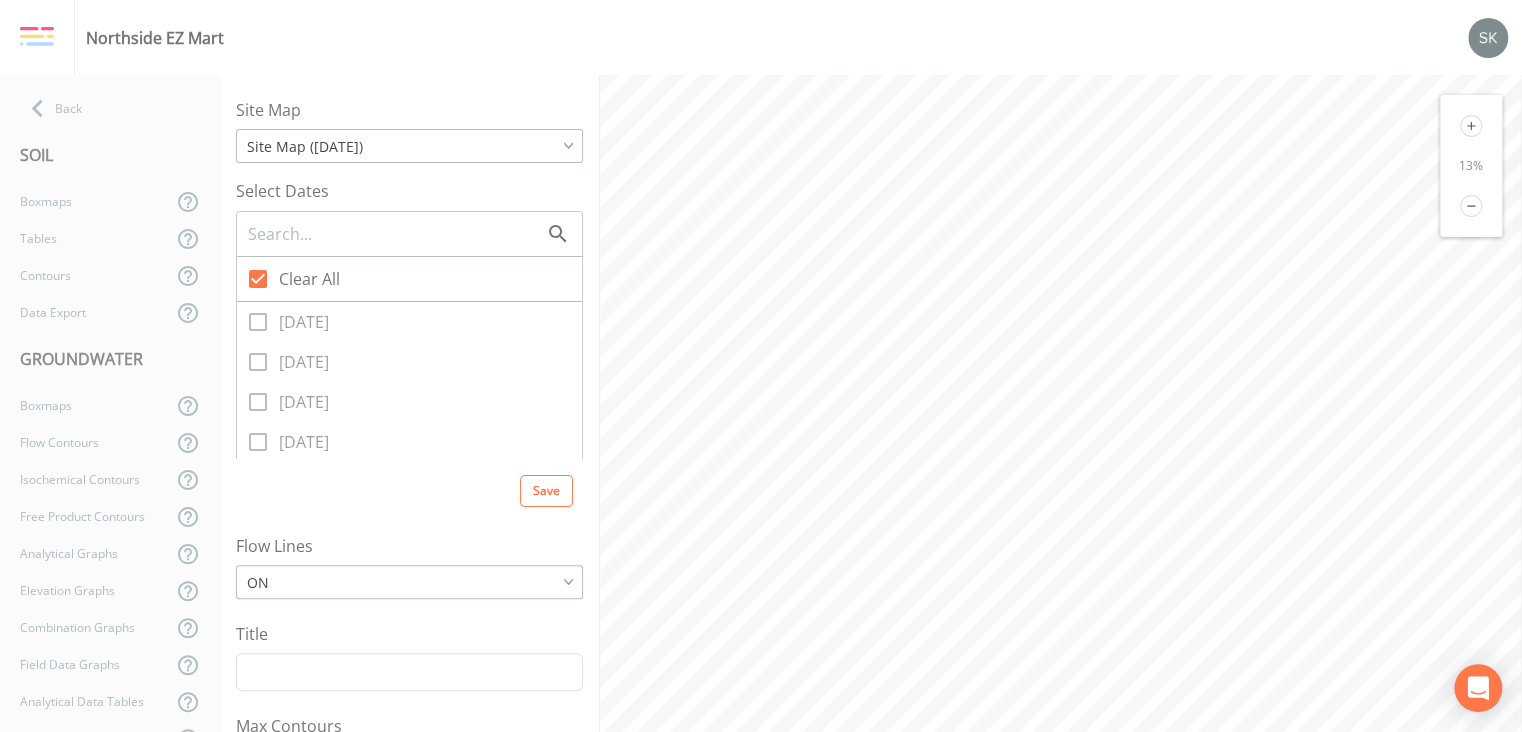 click at bounding box center [1488, 38] 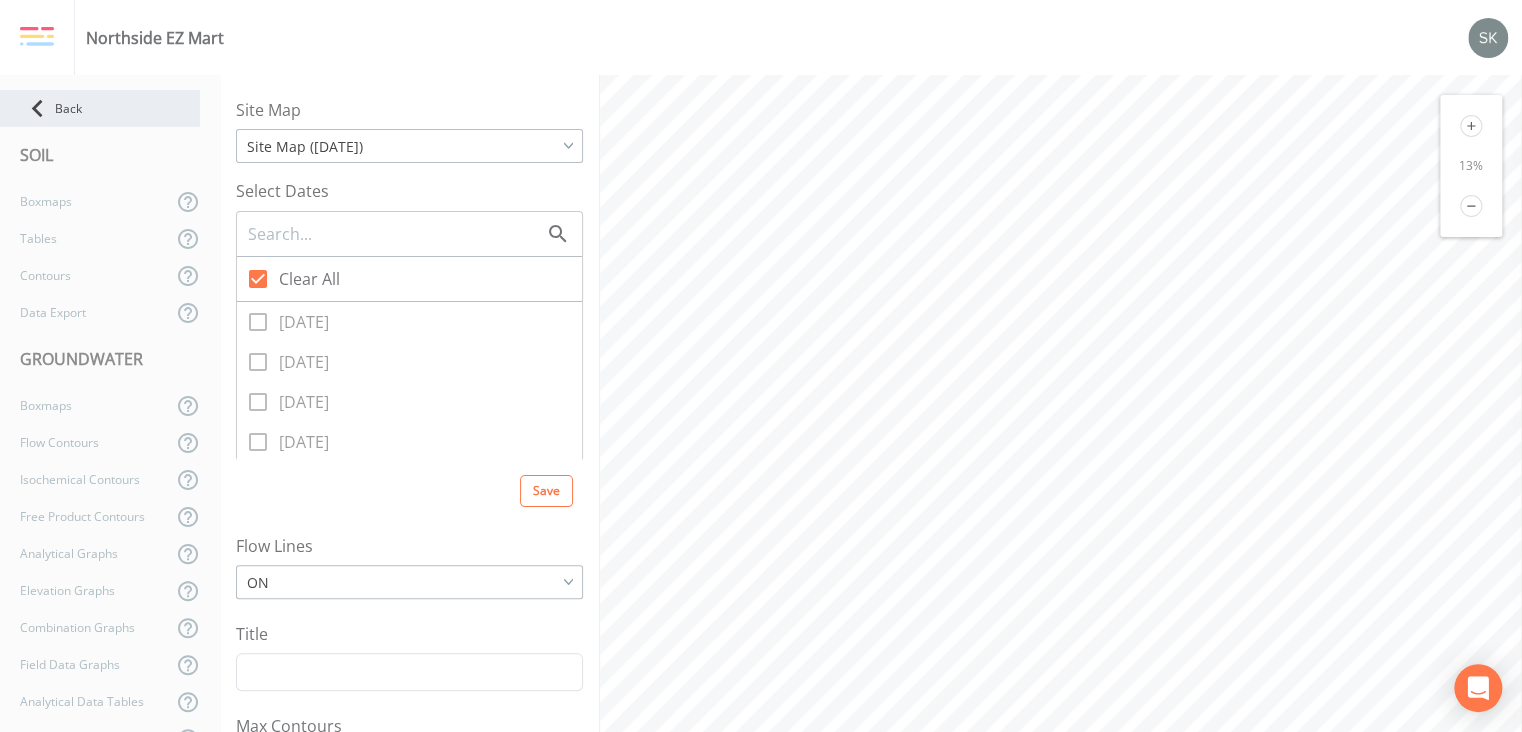 click on "Back" at bounding box center [100, 108] 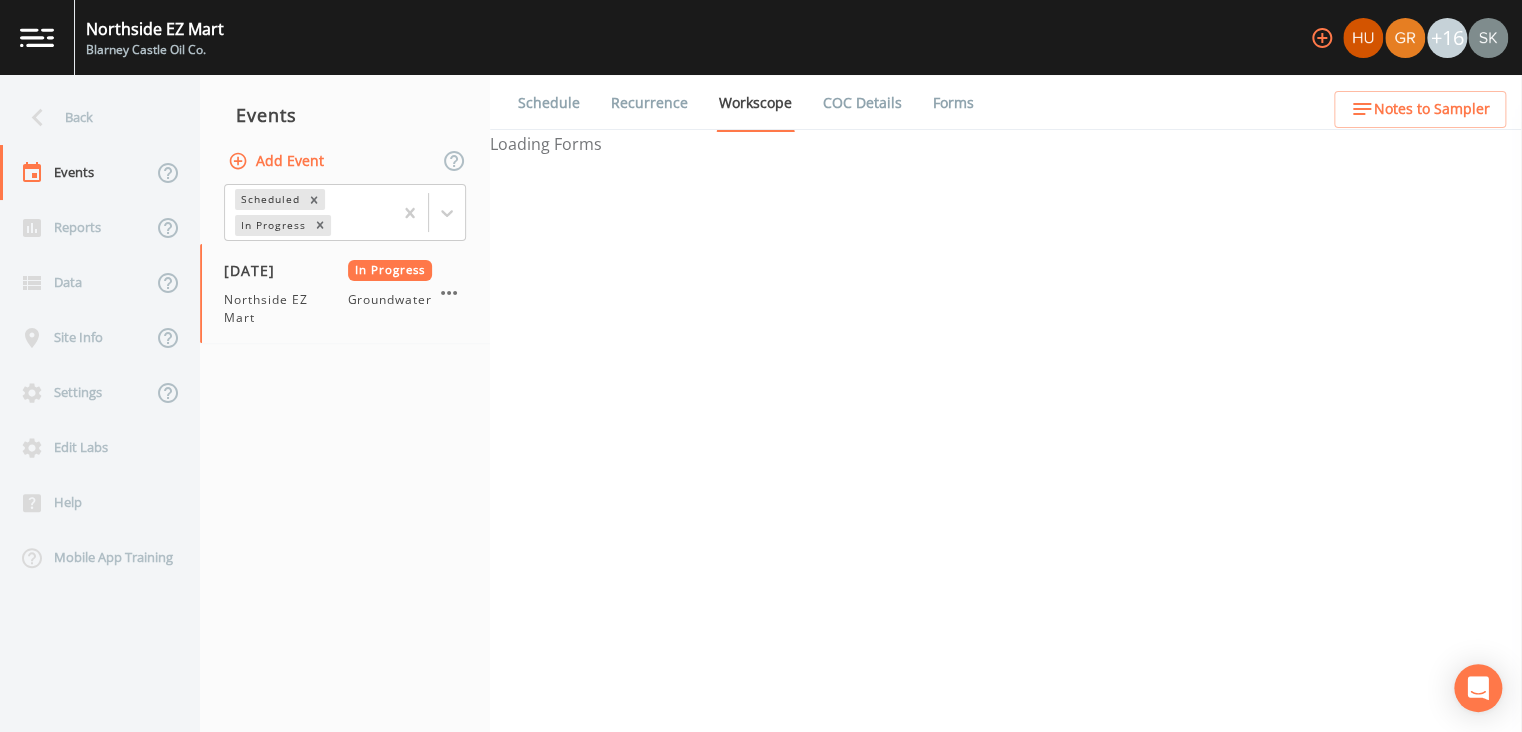 select on "4f082be6-97a7-4f70-a81f-c26a4e896ad7" 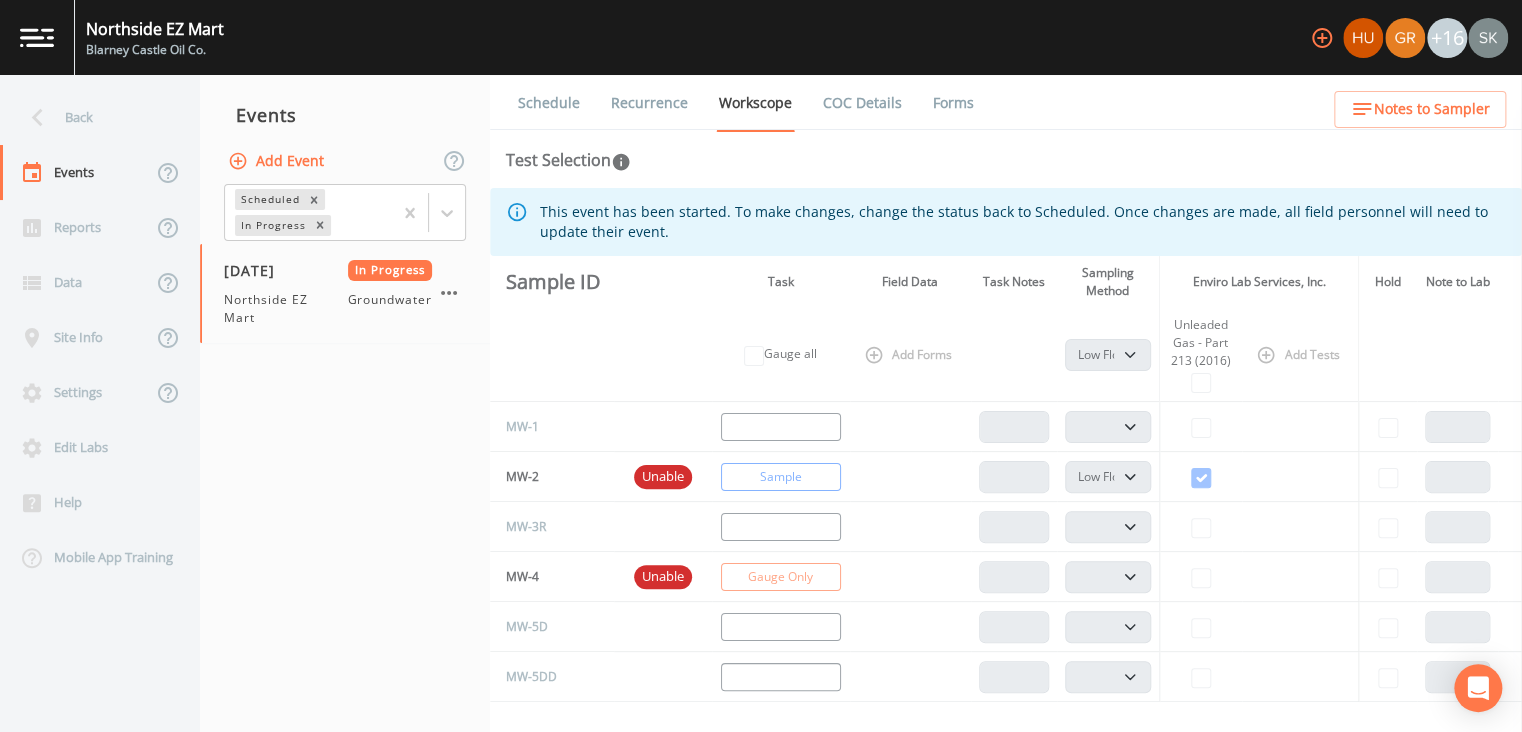 click at bounding box center (1488, 38) 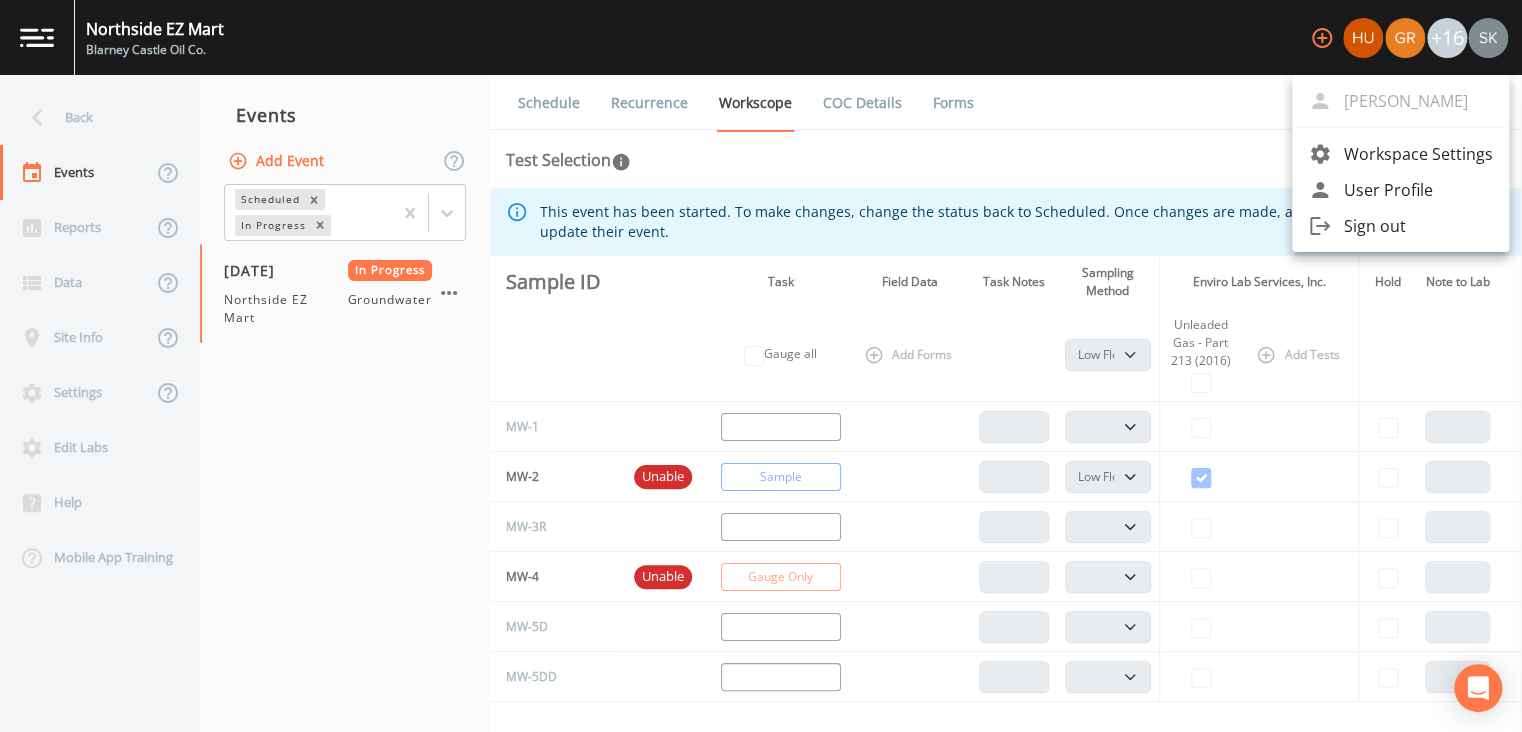 click on "Sign out" at bounding box center (1418, 226) 